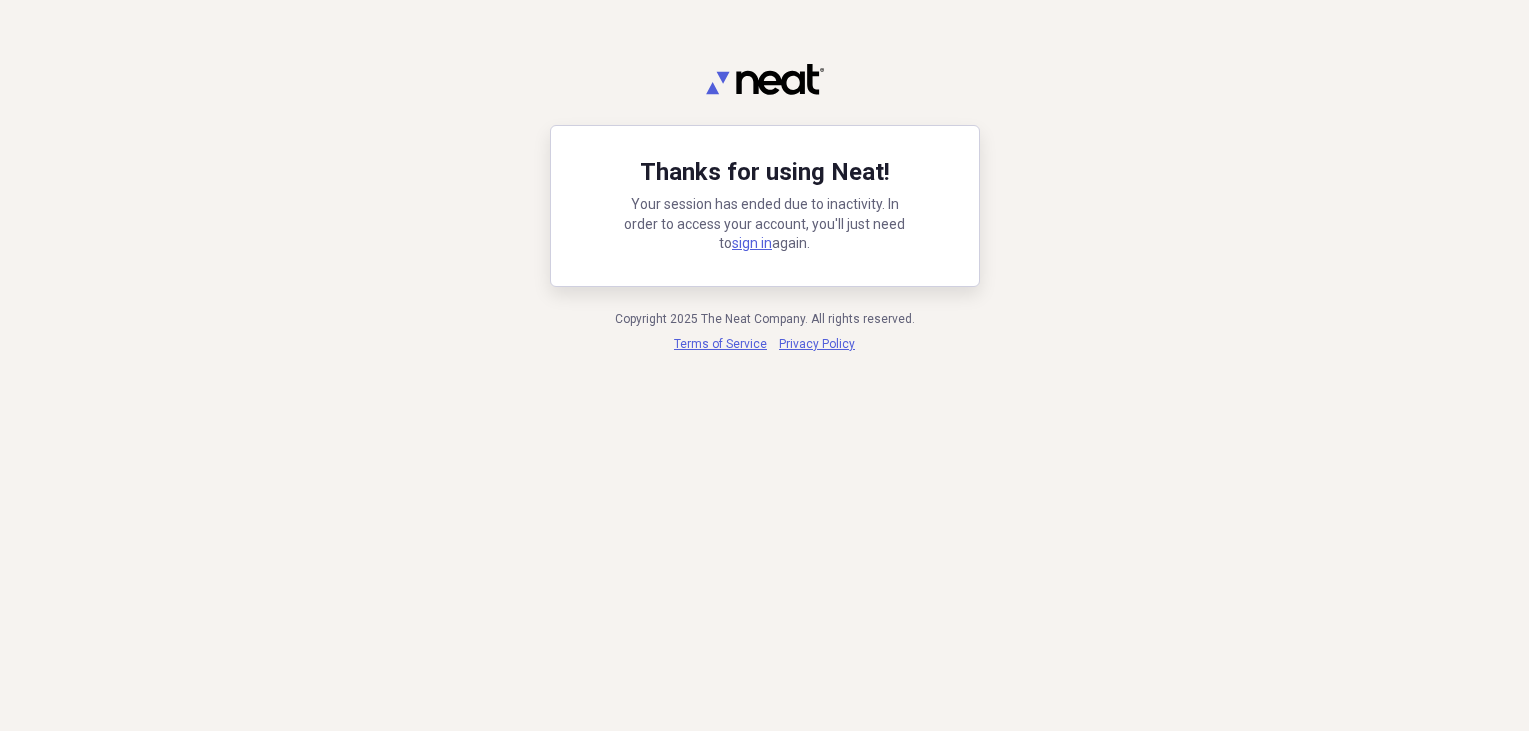 scroll, scrollTop: 0, scrollLeft: 0, axis: both 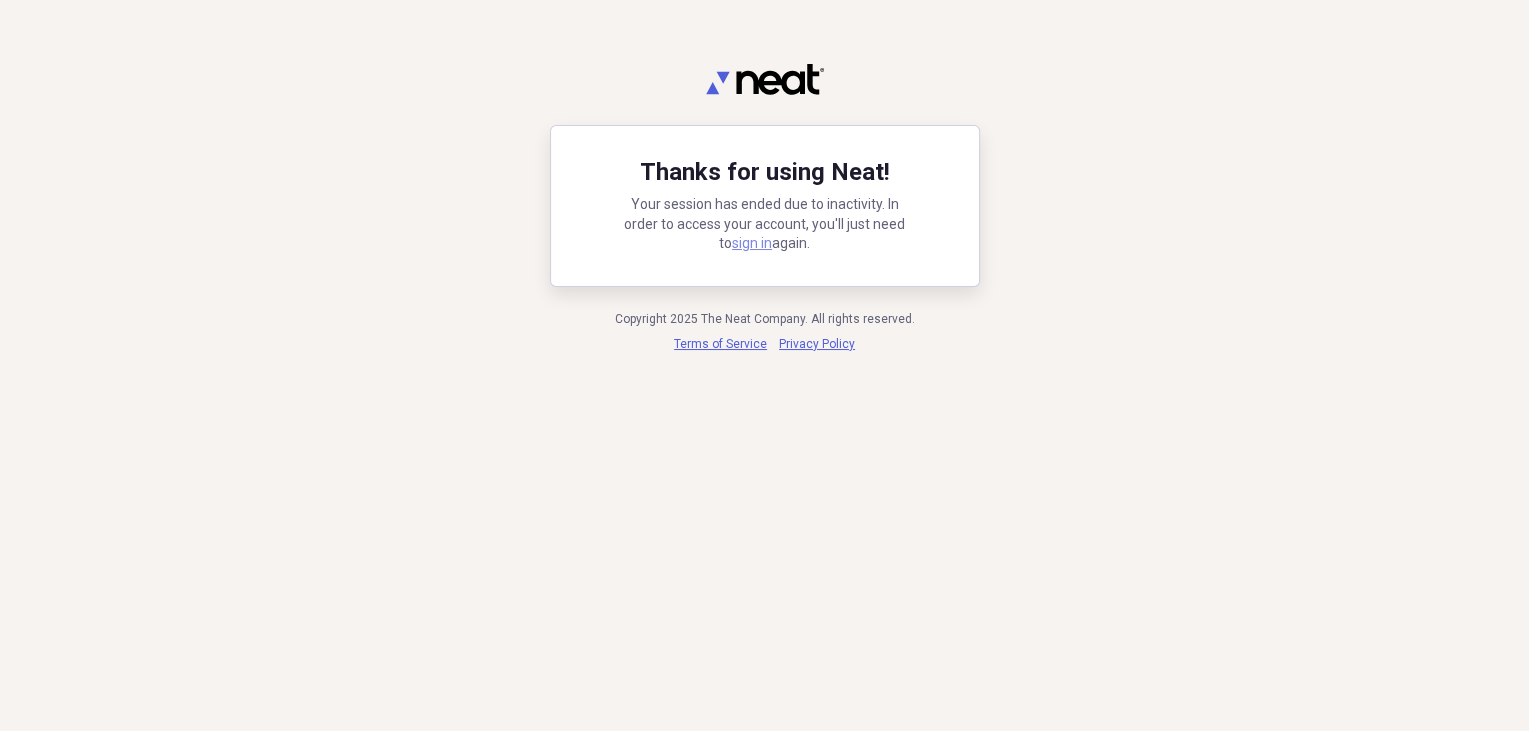 click on "sign in" at bounding box center (752, 243) 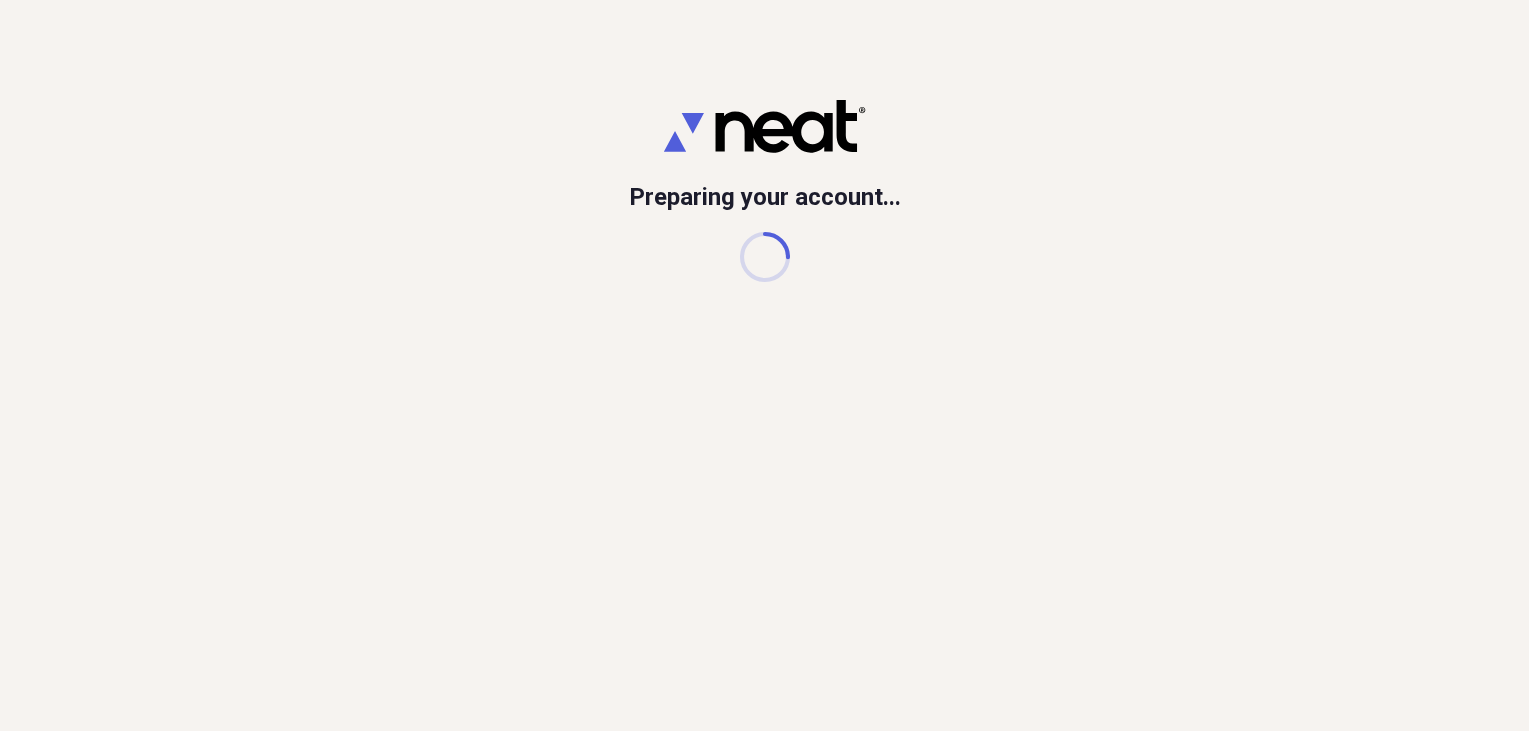 scroll, scrollTop: 0, scrollLeft: 0, axis: both 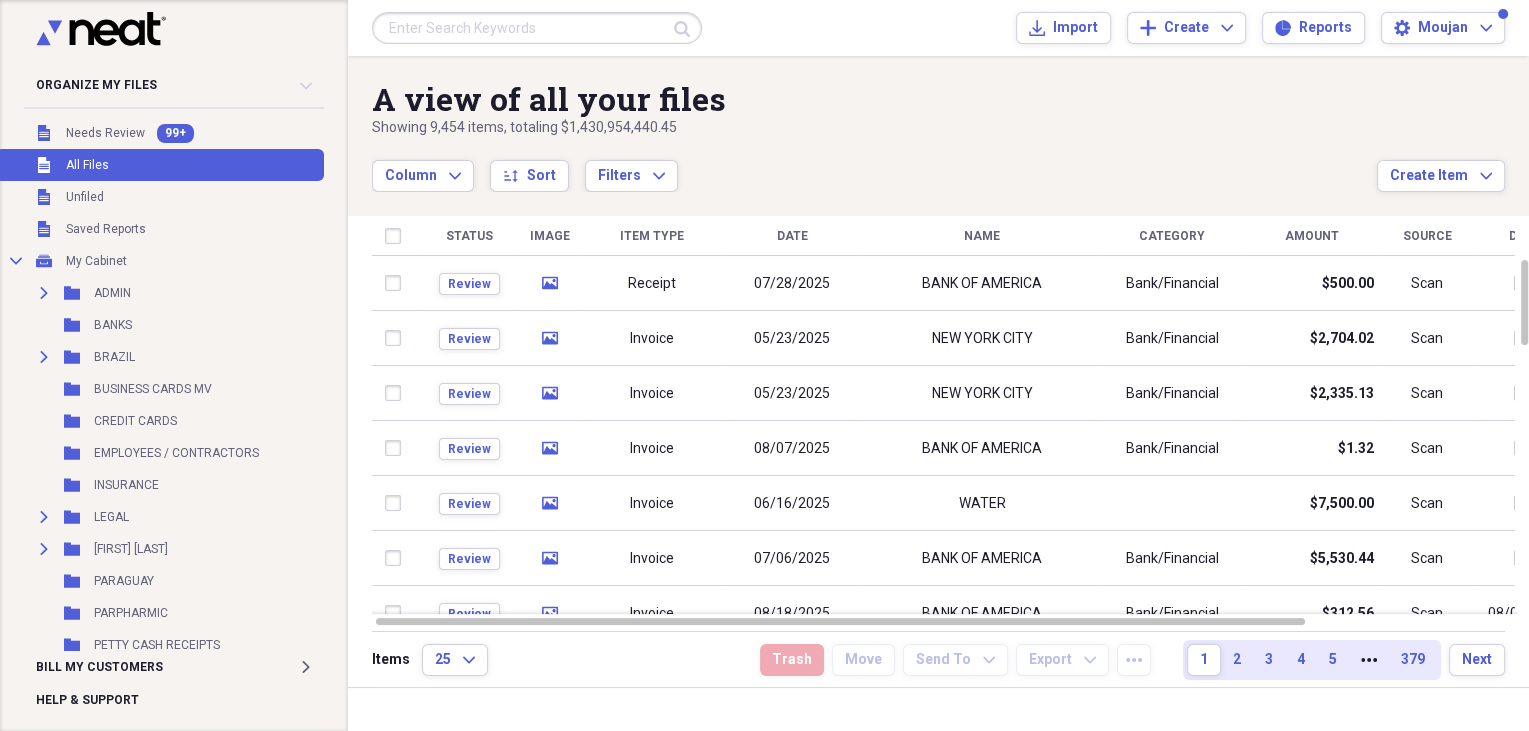 click at bounding box center (537, 28) 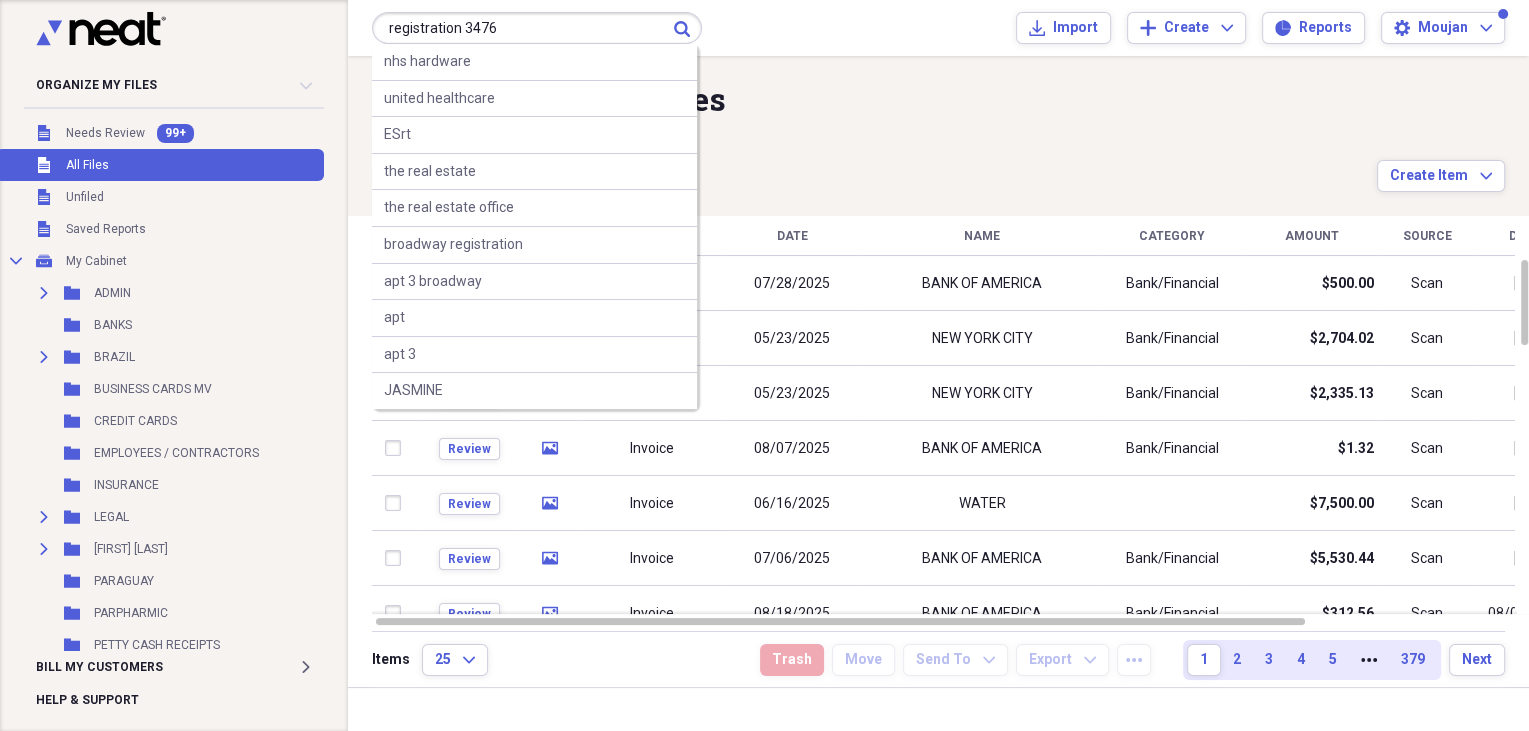 type on "registration 3476" 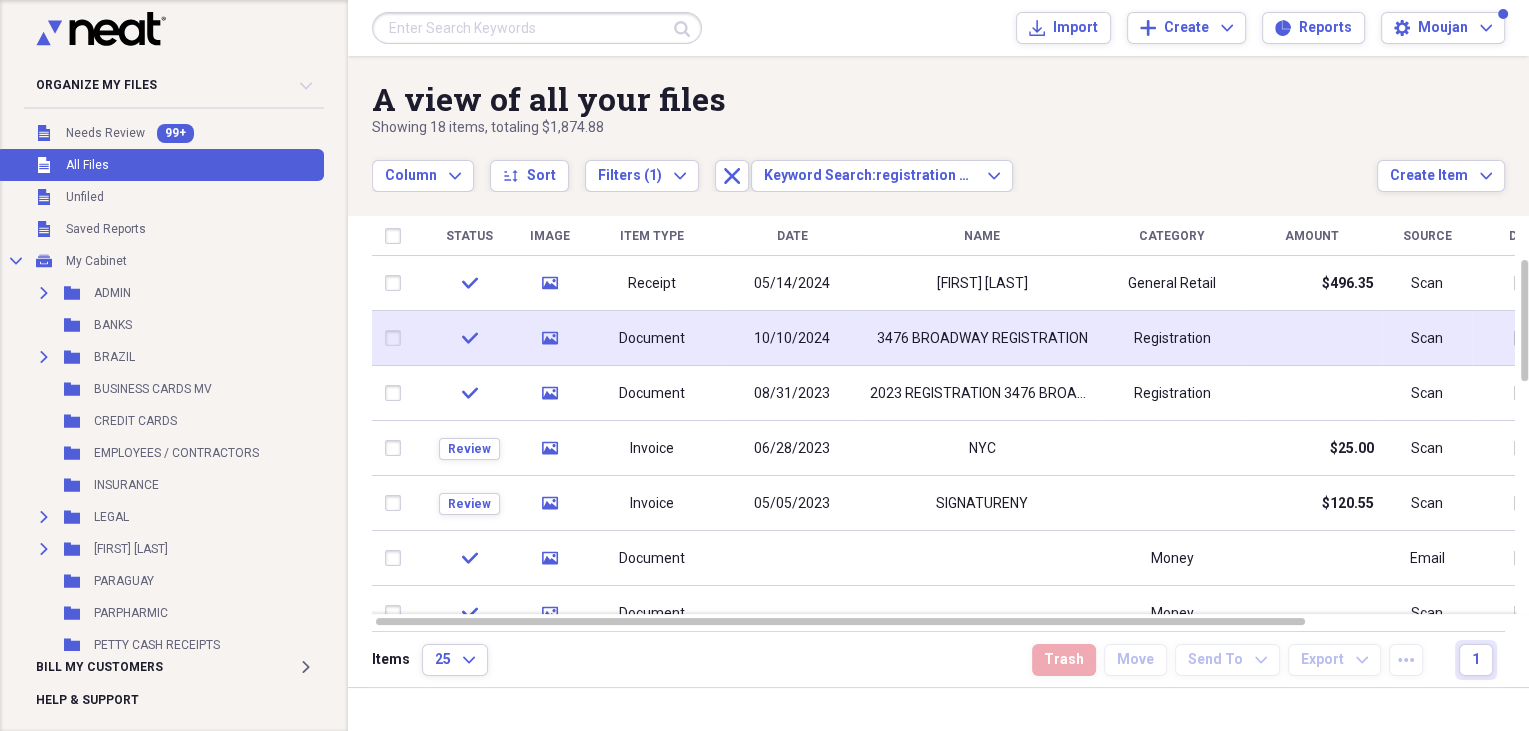 click on "3476 BROADWAY REGISTRATION" at bounding box center [982, 339] 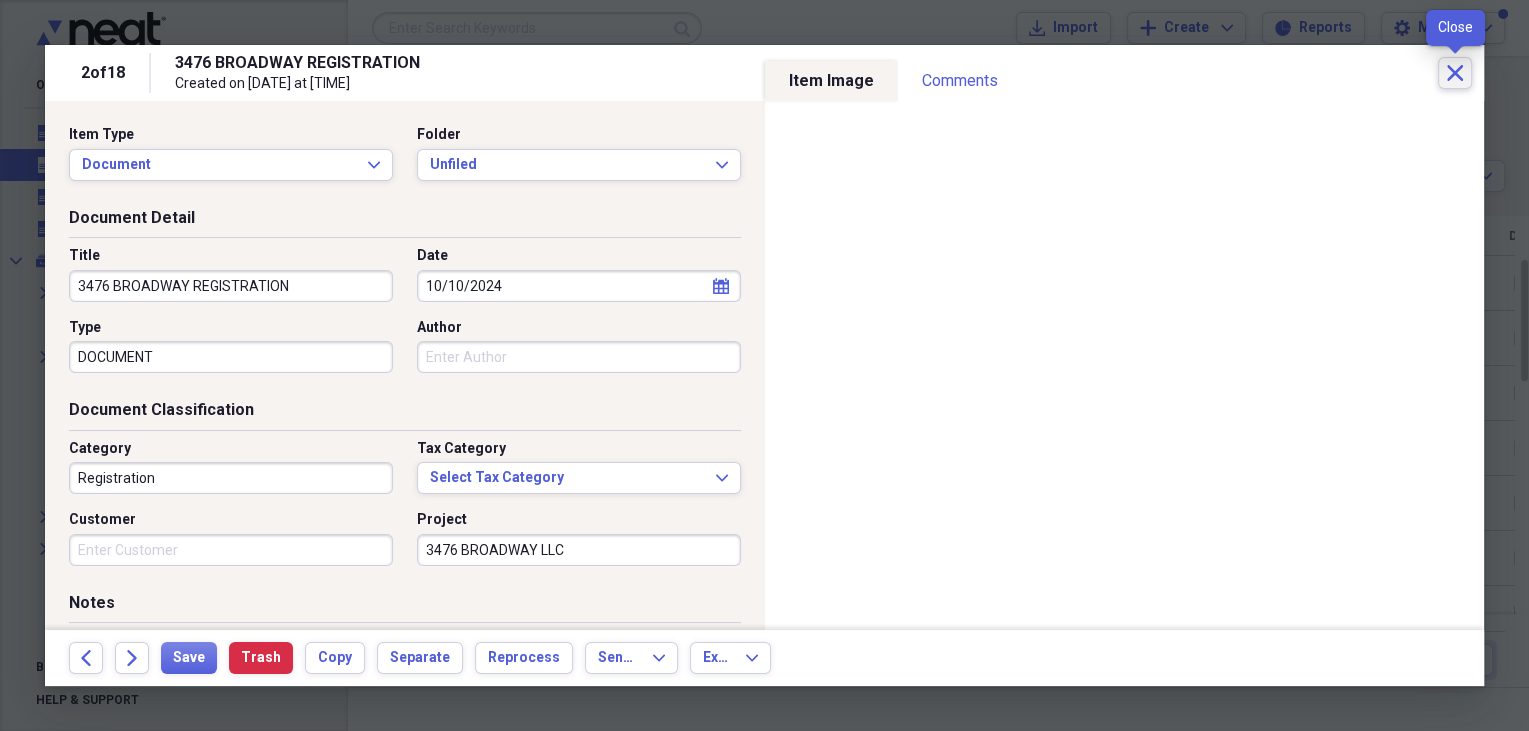 click 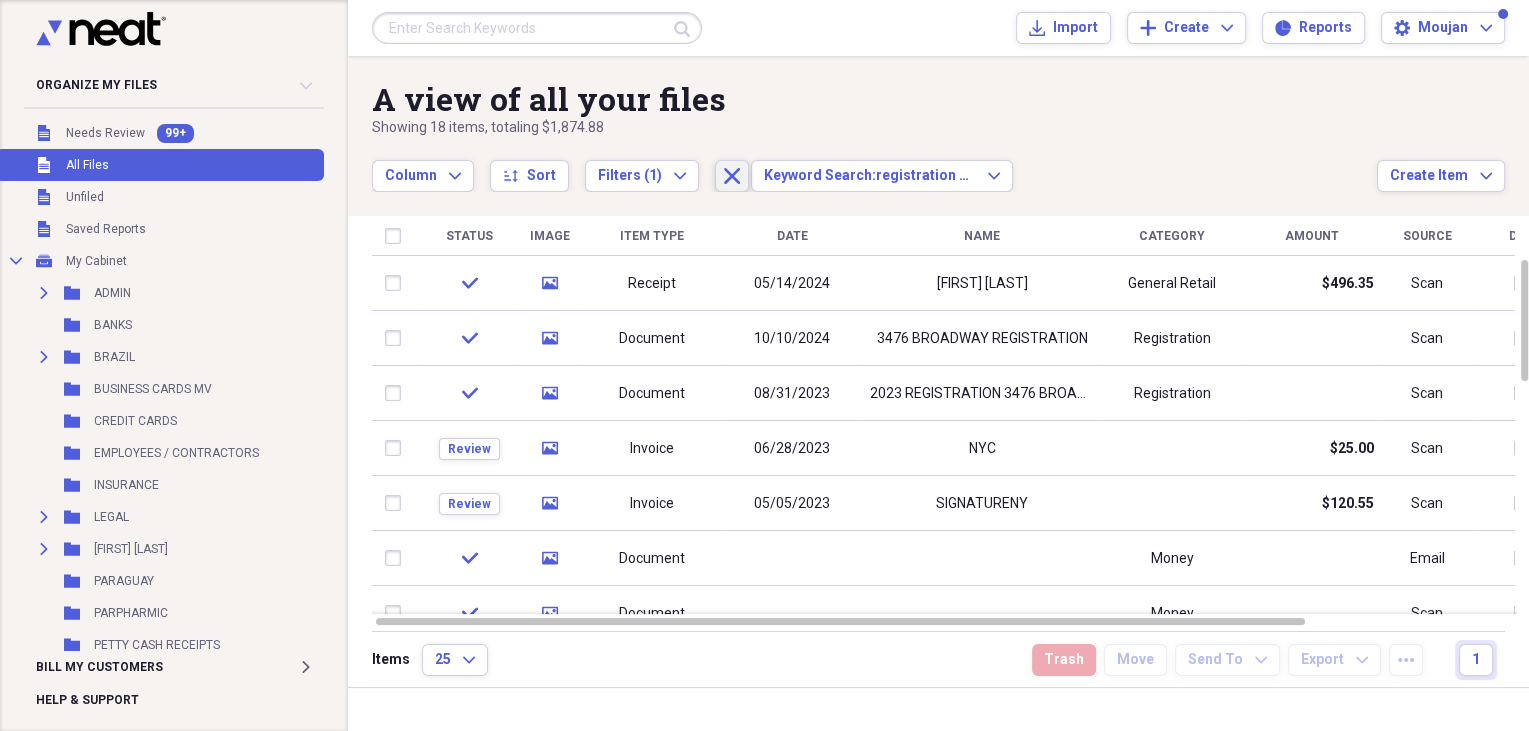 drag, startPoint x: 724, startPoint y: 168, endPoint x: 525, endPoint y: 53, distance: 229.83908 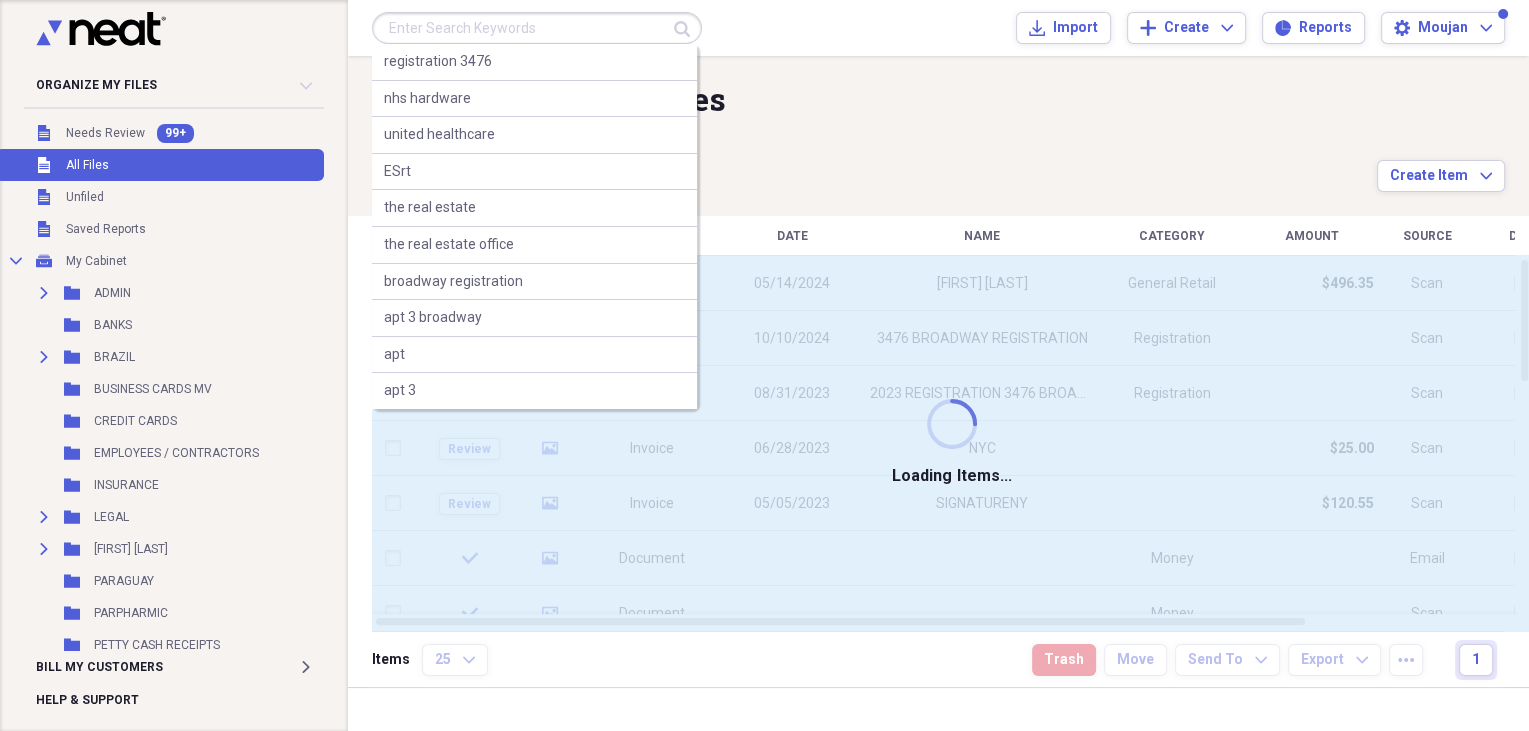 click at bounding box center (537, 28) 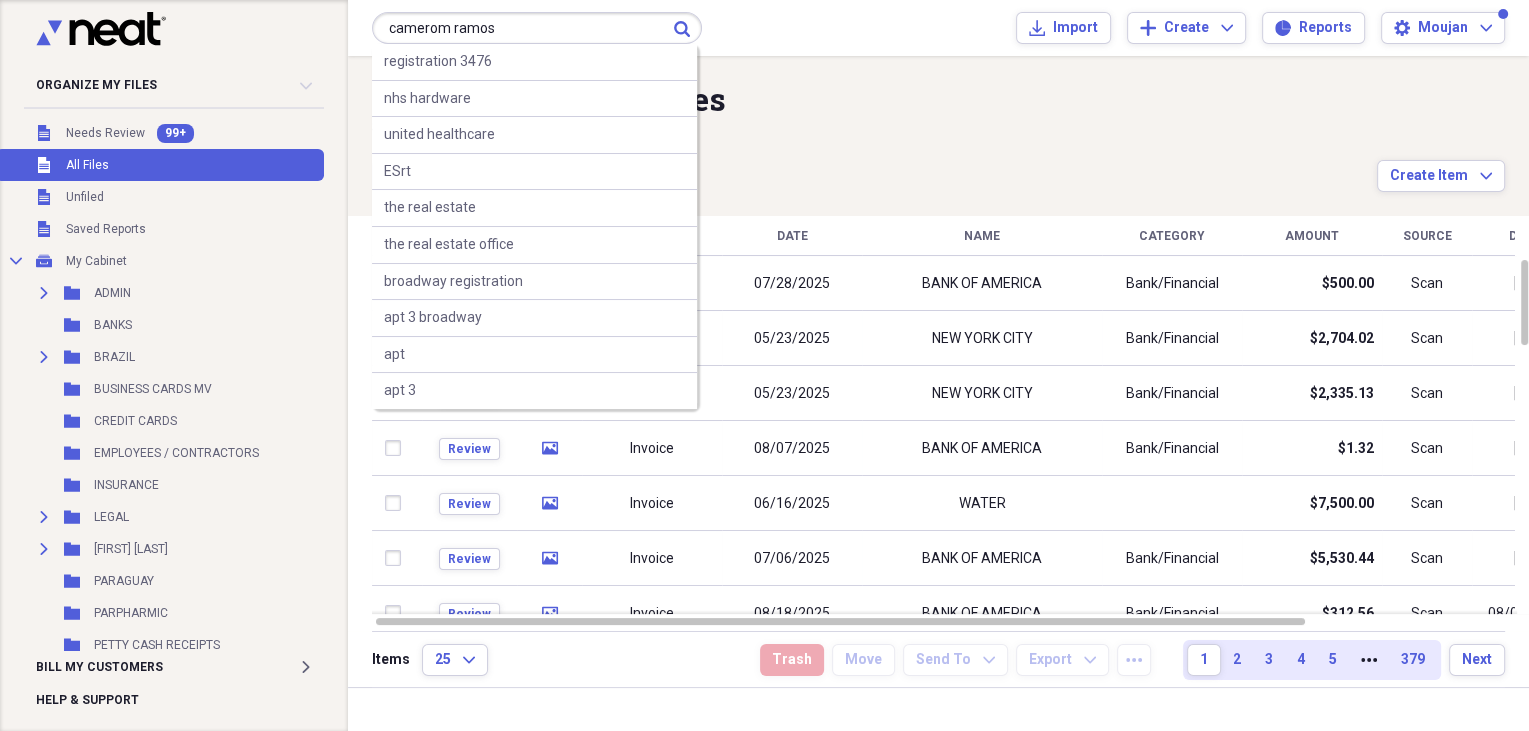type on "camerom ramos" 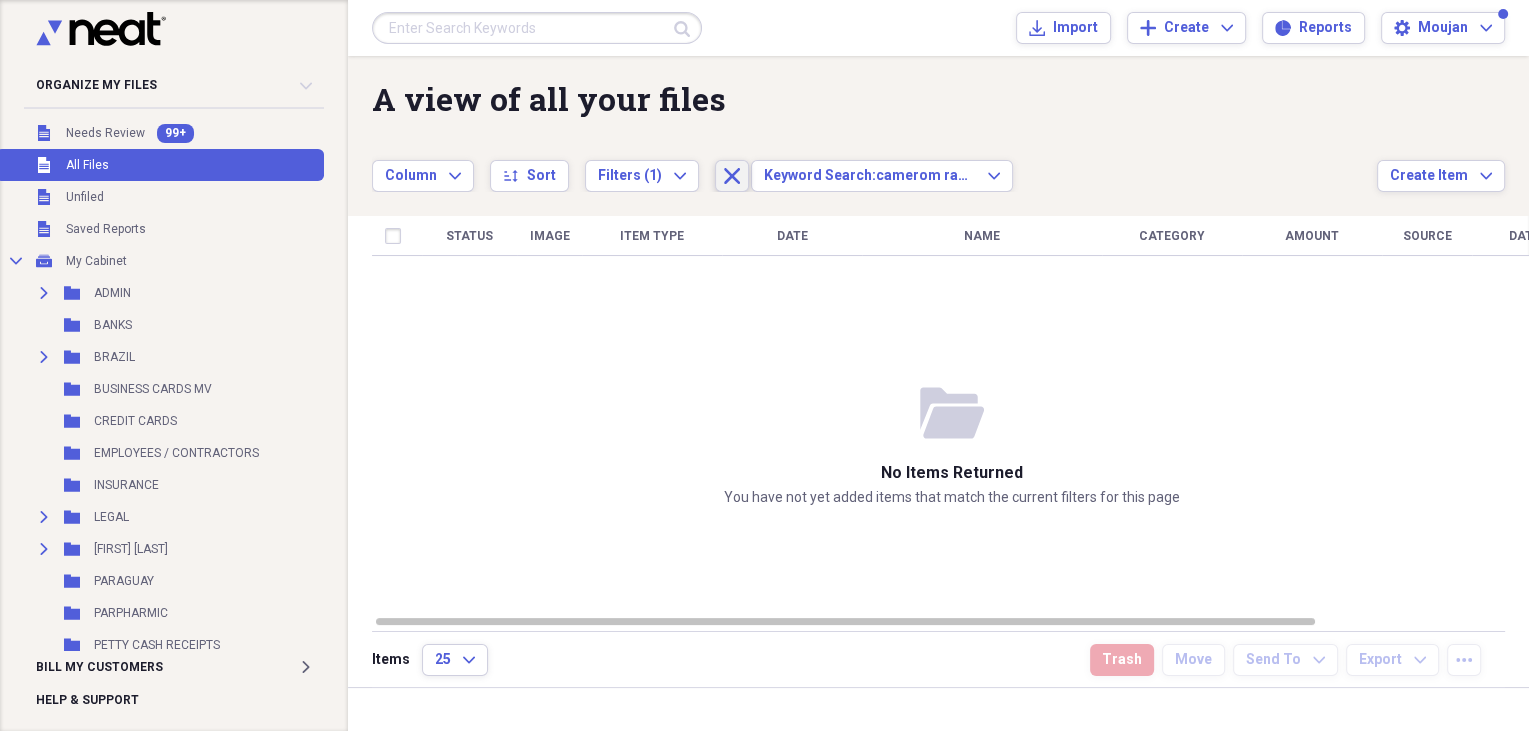 click on "Close" 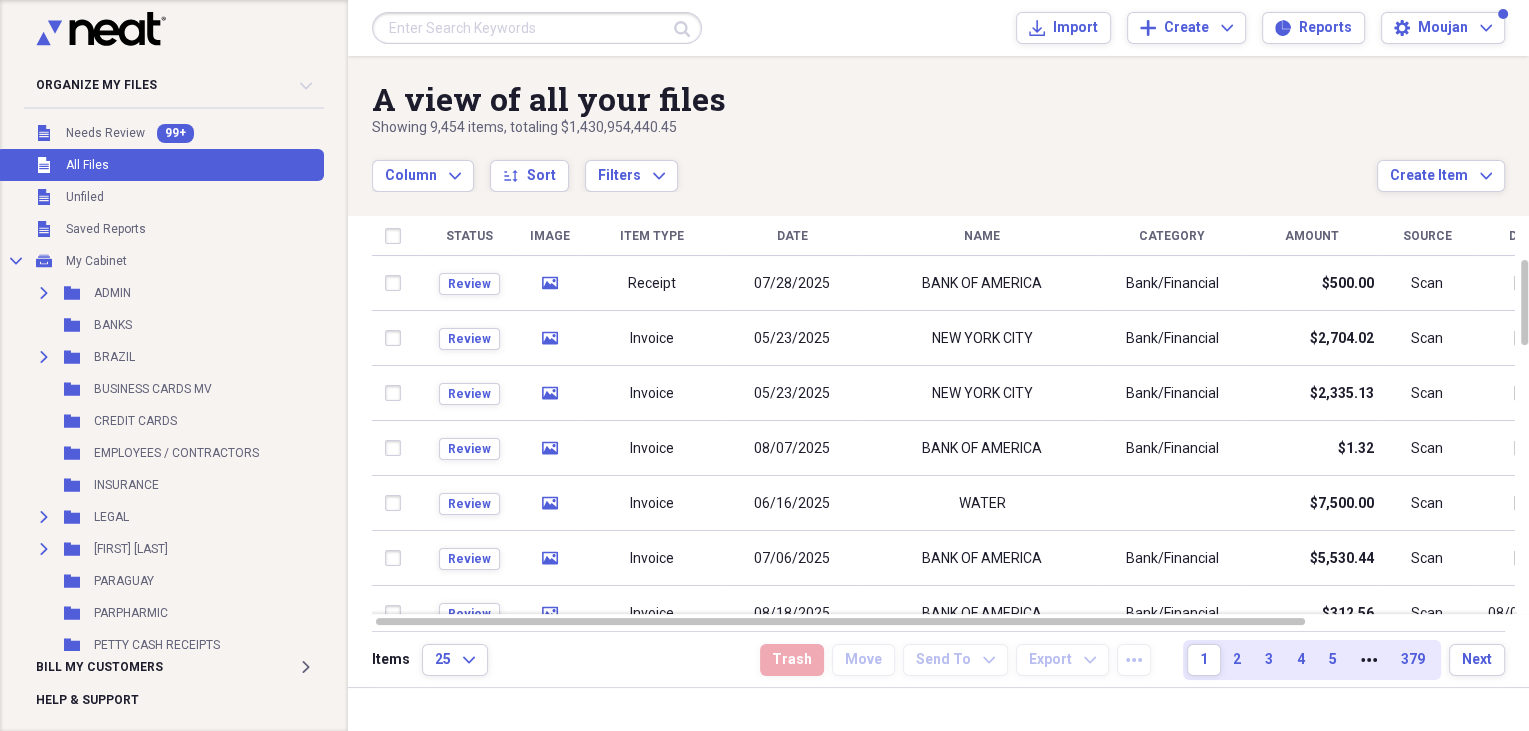 click at bounding box center [537, 28] 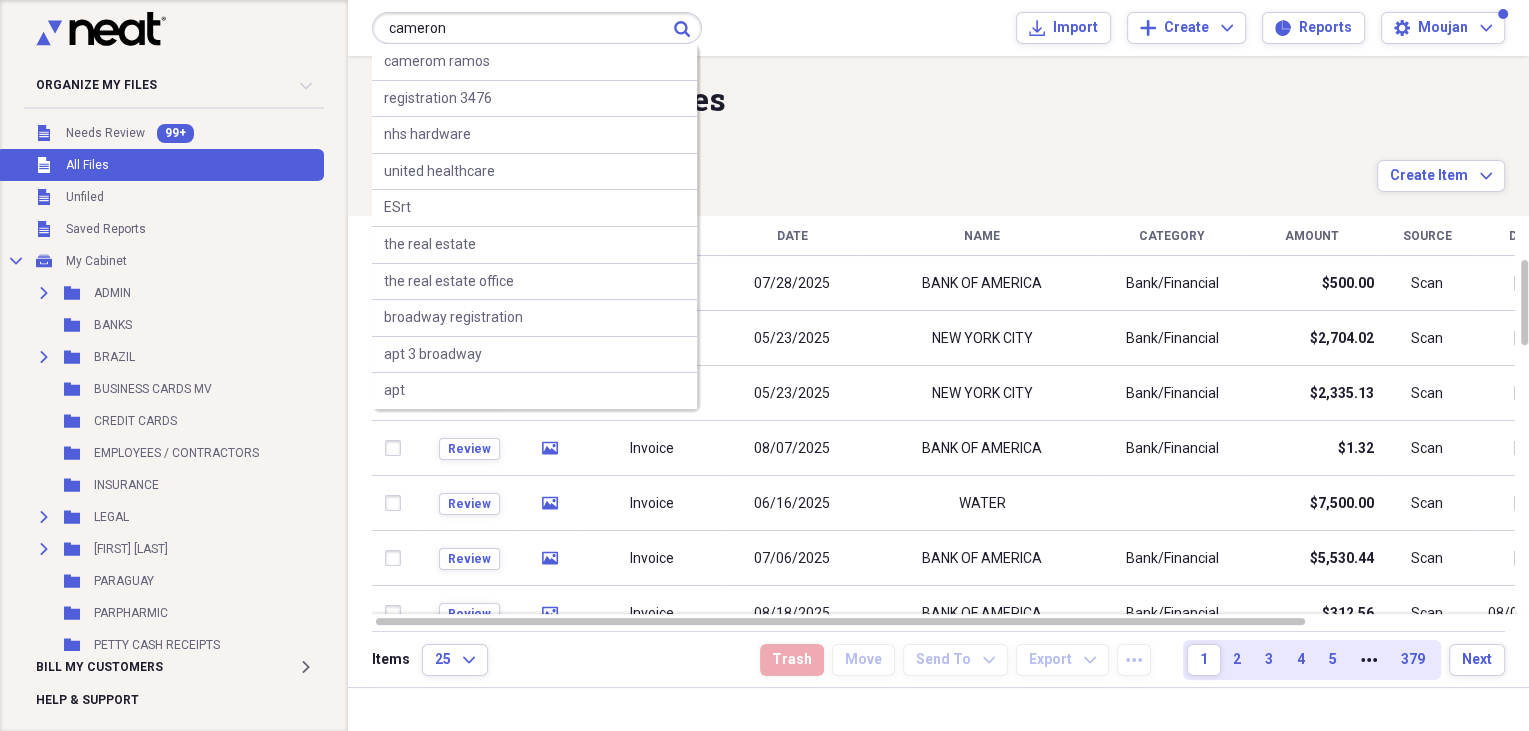 type on "cameron" 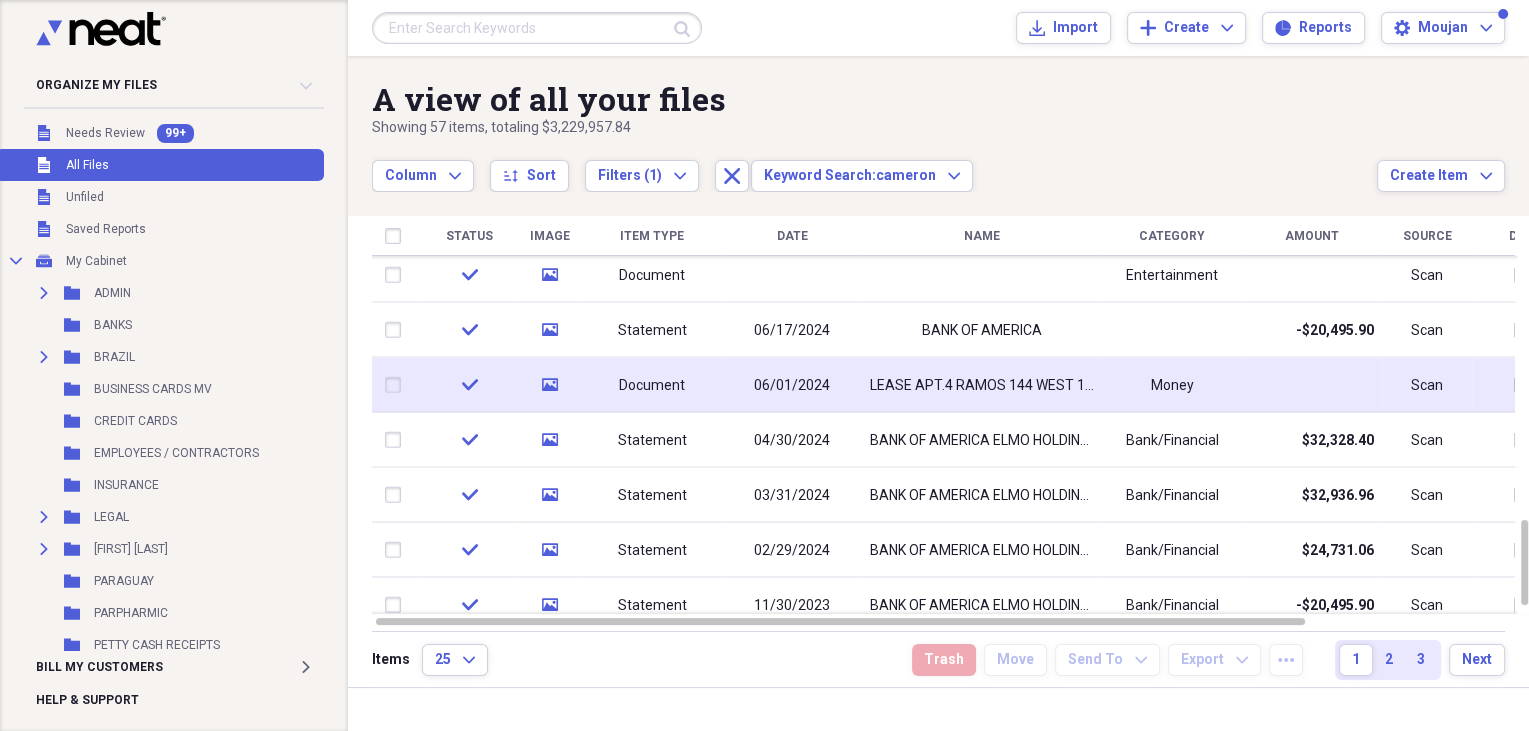 click on "LEASE APT.4 RAMOS 144 WEST 139TH STREET" at bounding box center [982, 385] 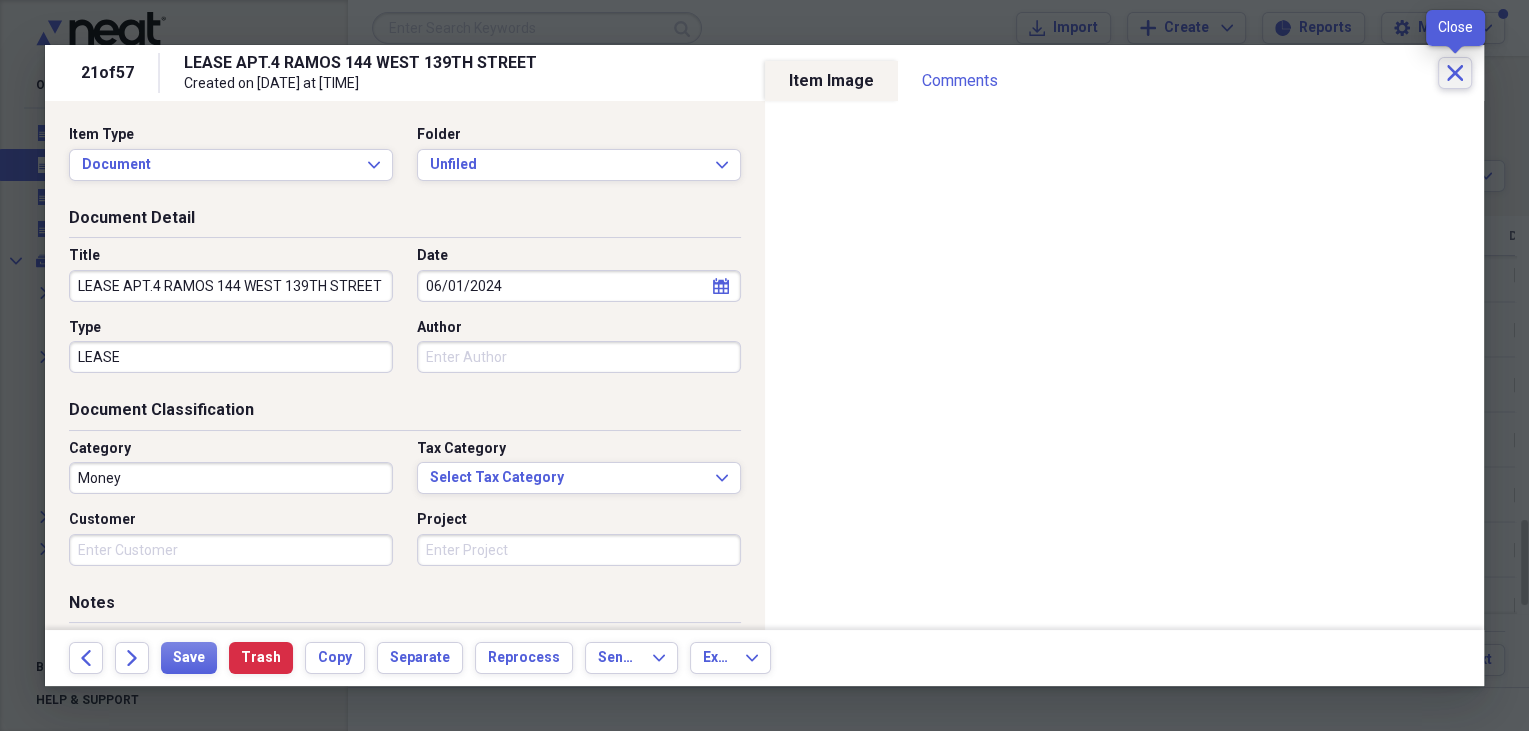 click on "Close" 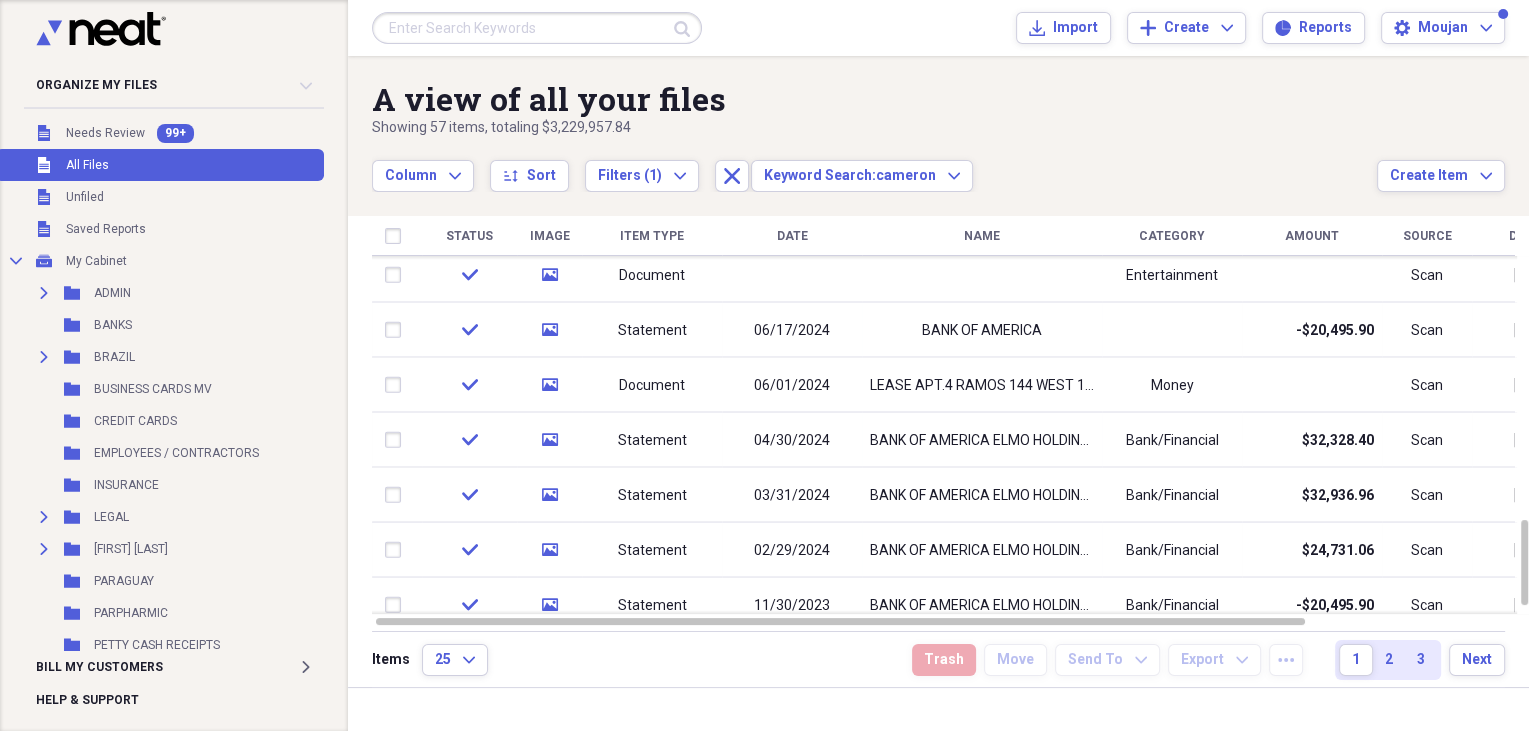 click on "Column Expand sort Sort Filters (1) Expand Close Keyword Search:  cameron Expand" at bounding box center (874, 165) 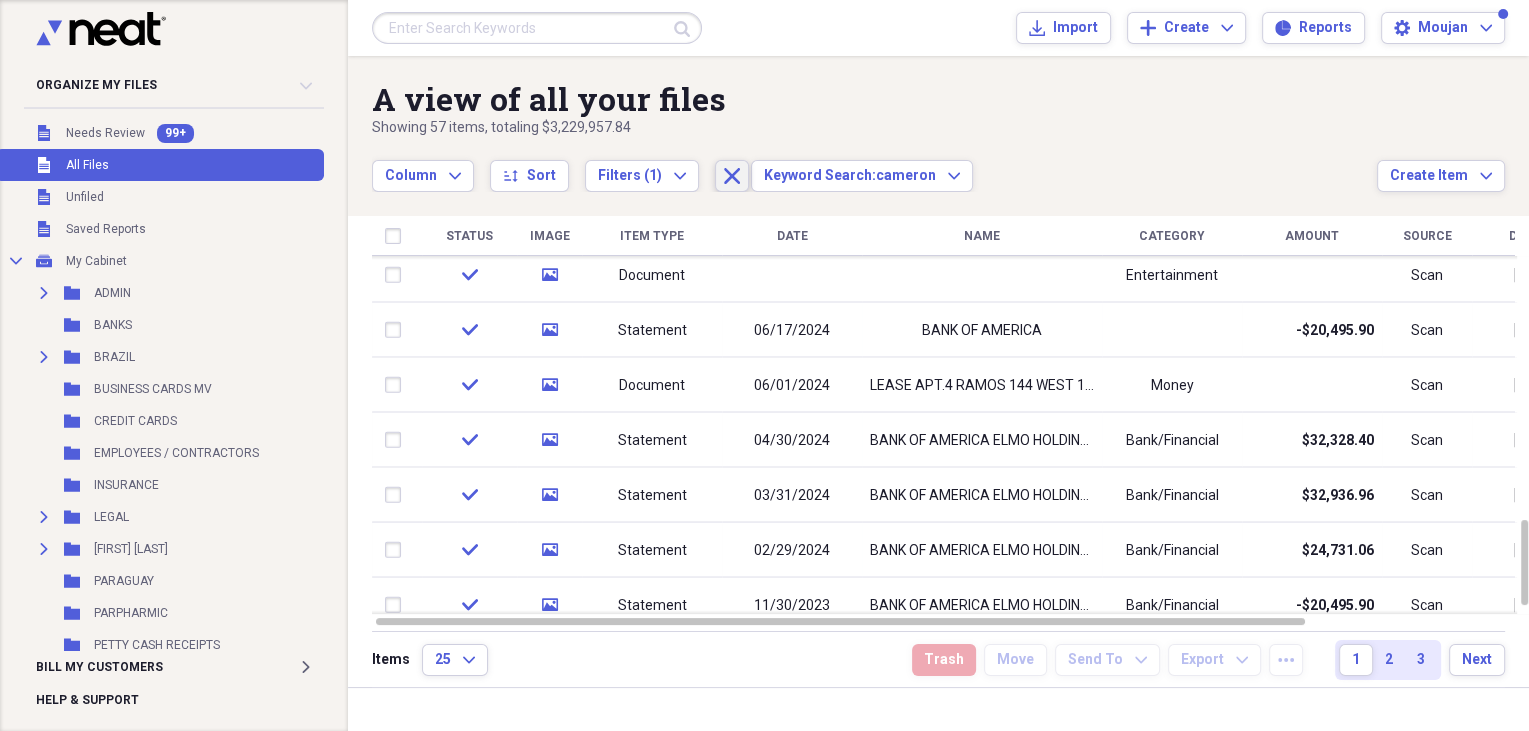 click on "Close" 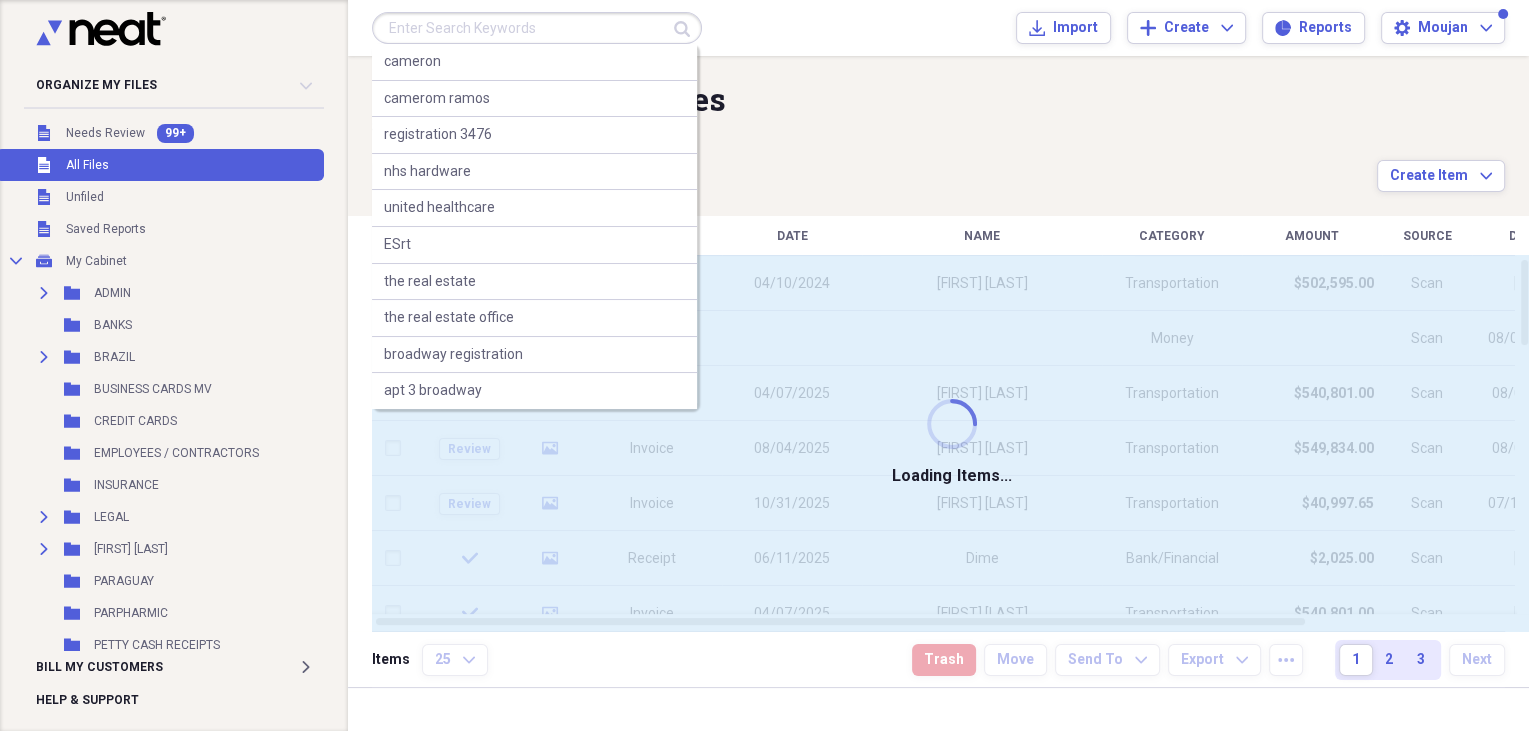 click at bounding box center [537, 28] 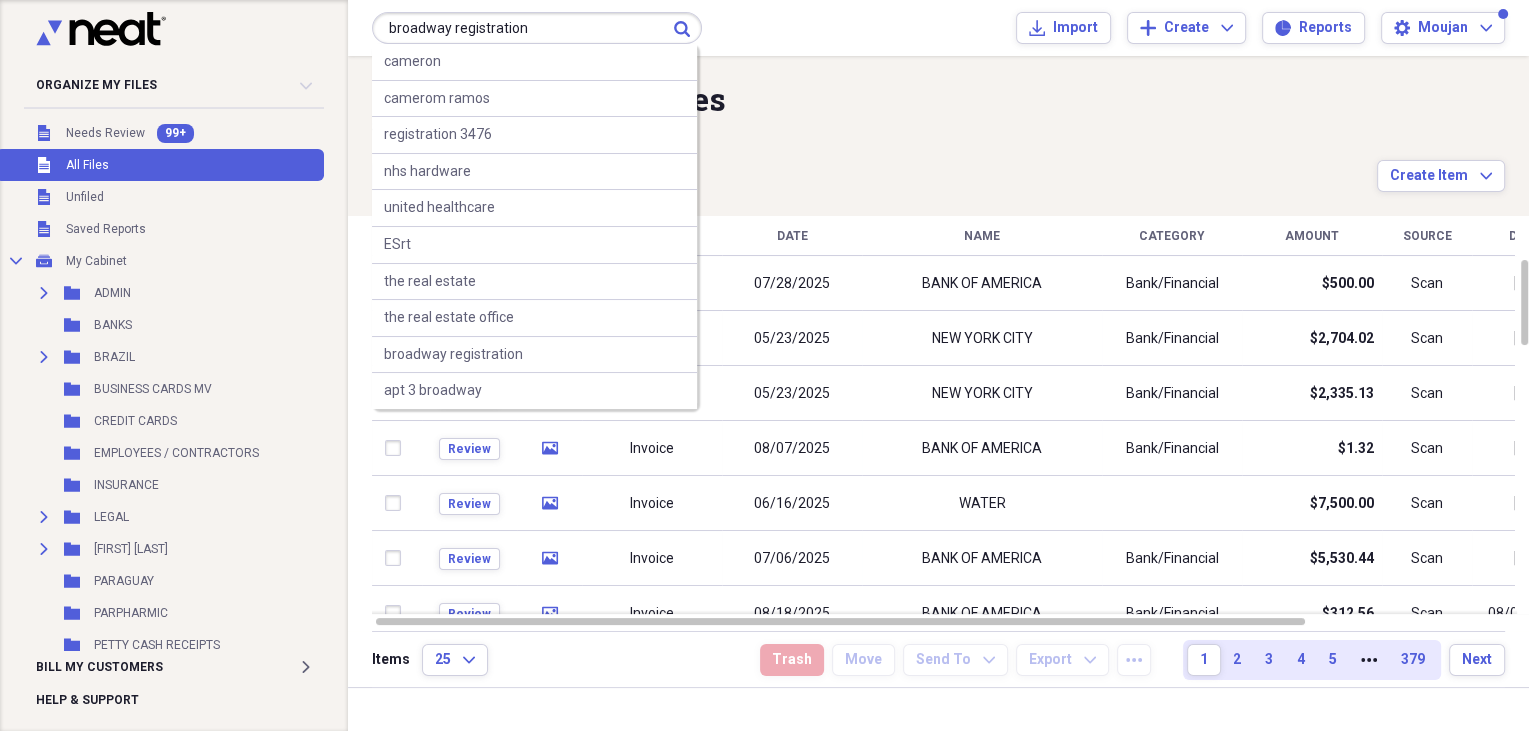 type on "broadway registration" 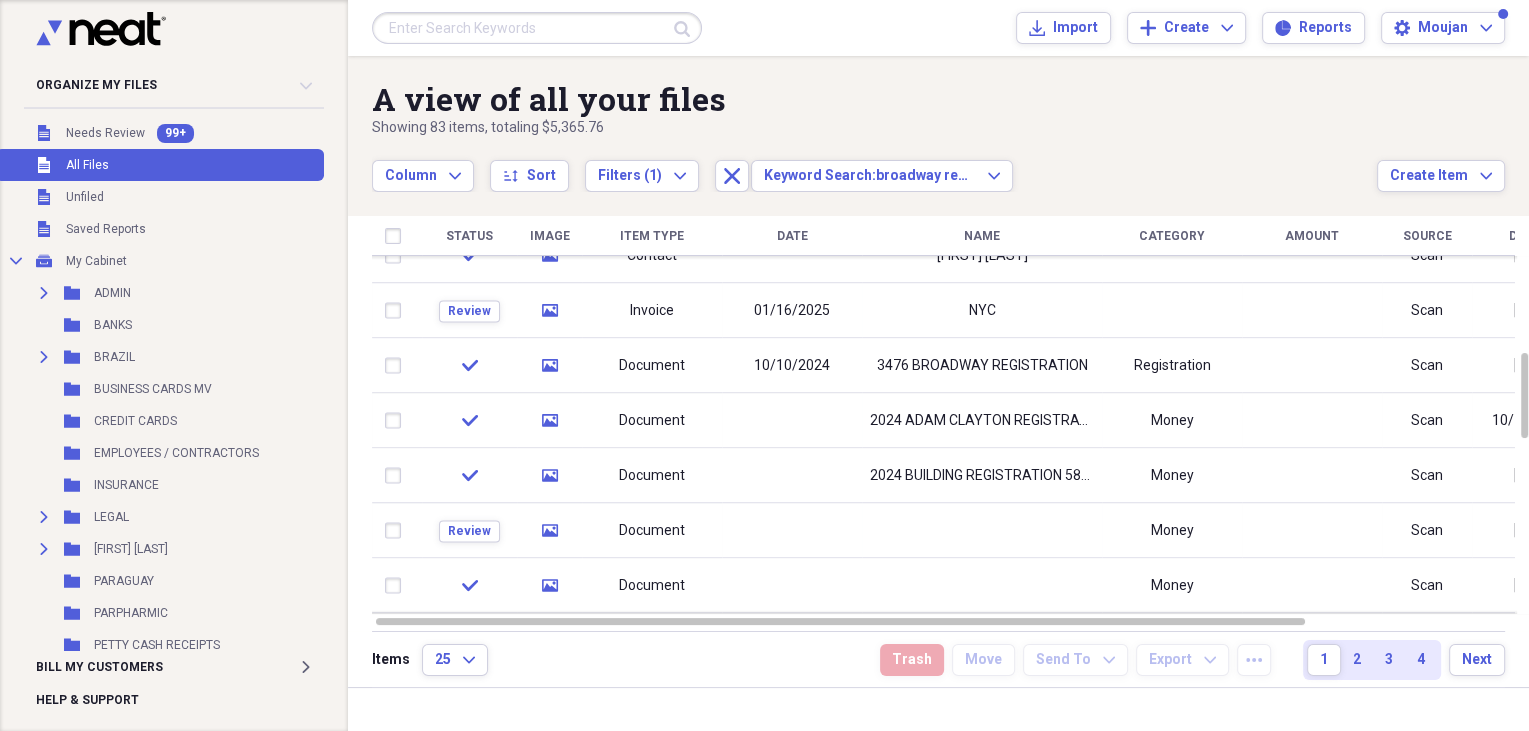 click on "3476 BROADWAY REGISTRATION" at bounding box center [982, 366] 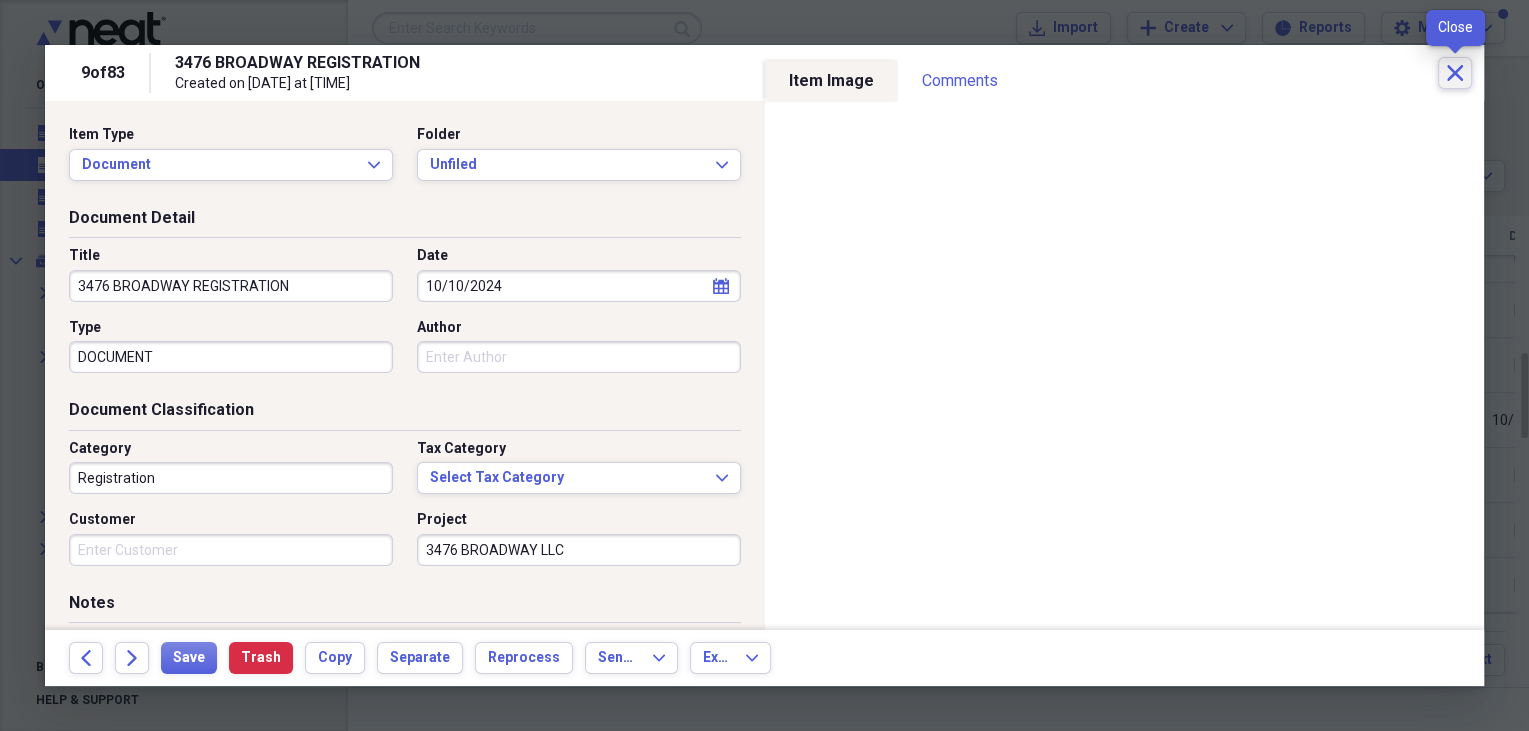 click 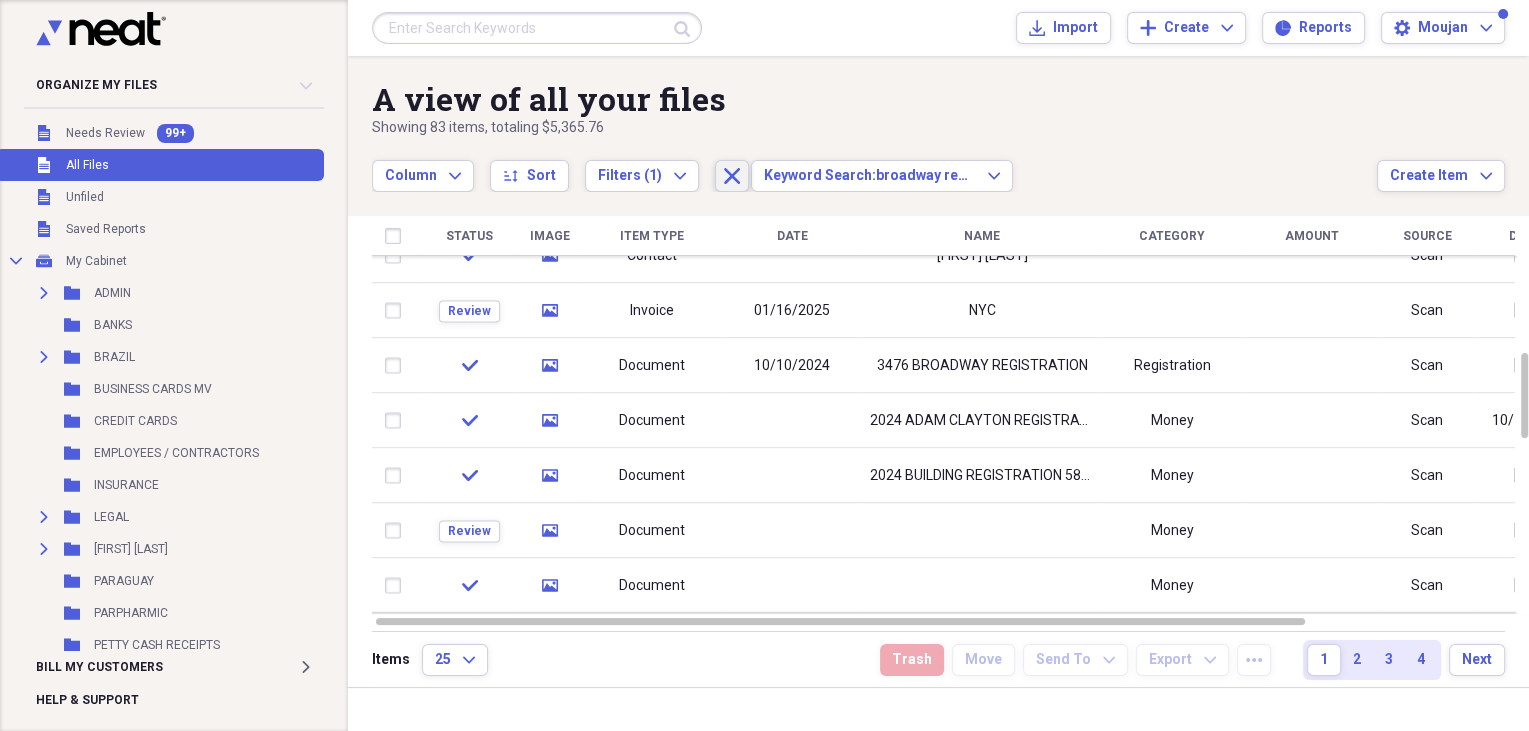 click 